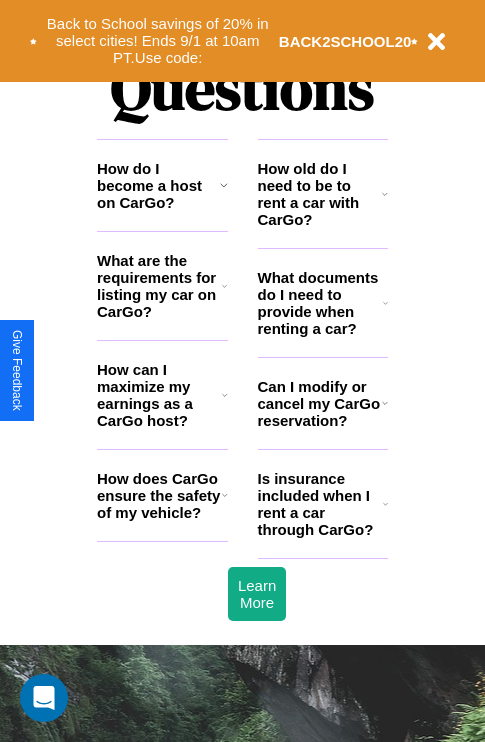 scroll, scrollTop: 2423, scrollLeft: 0, axis: vertical 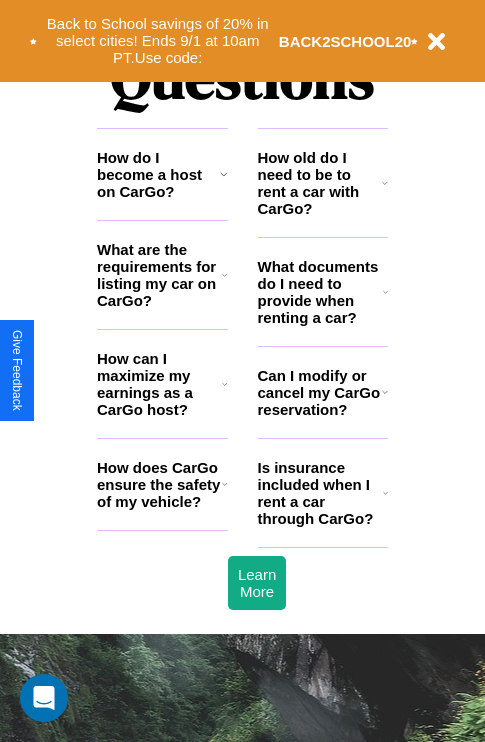 click 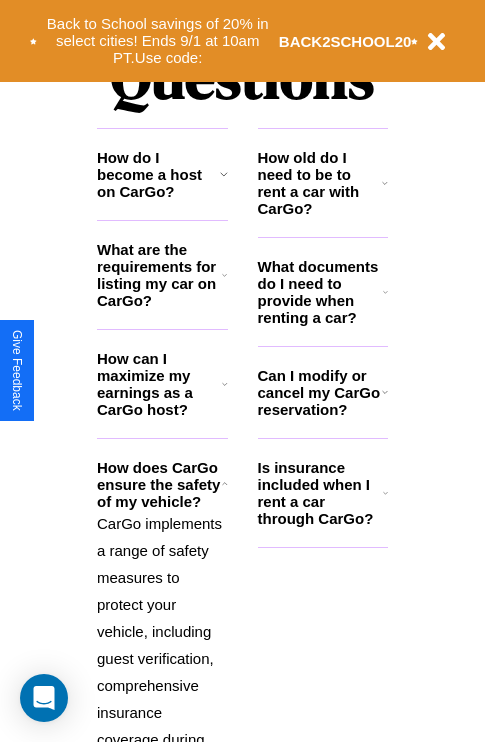 click on "Is insurance included when I rent a car through CarGo?" at bounding box center [320, 493] 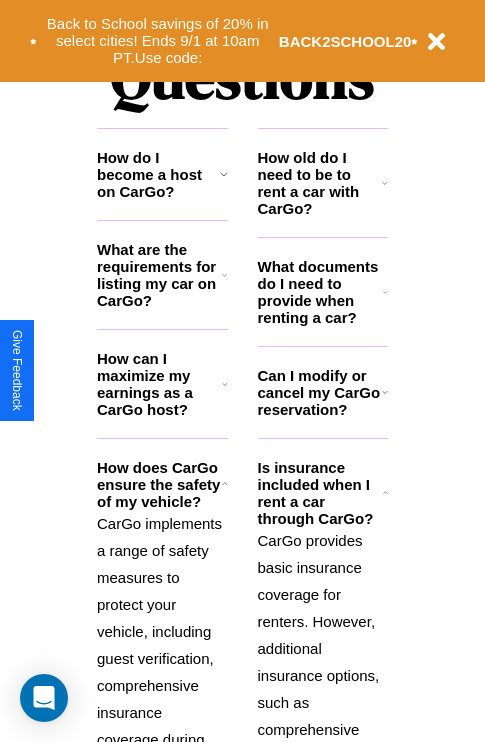 click on "How can I maximize my earnings as a CarGo host?" at bounding box center [159, 384] 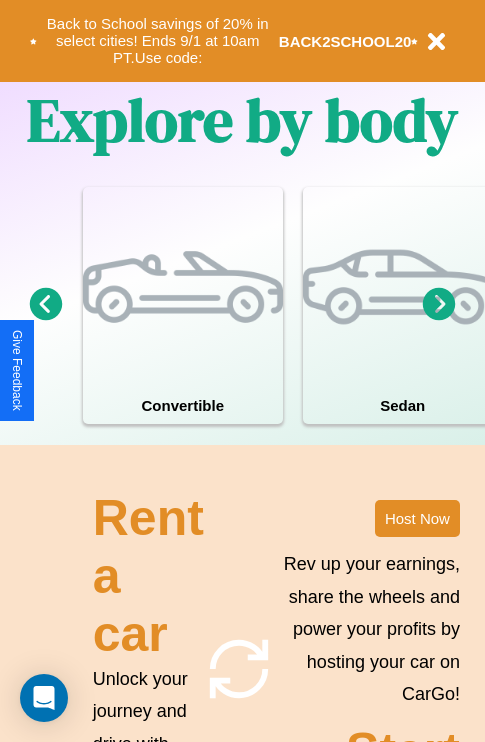 scroll, scrollTop: 1285, scrollLeft: 0, axis: vertical 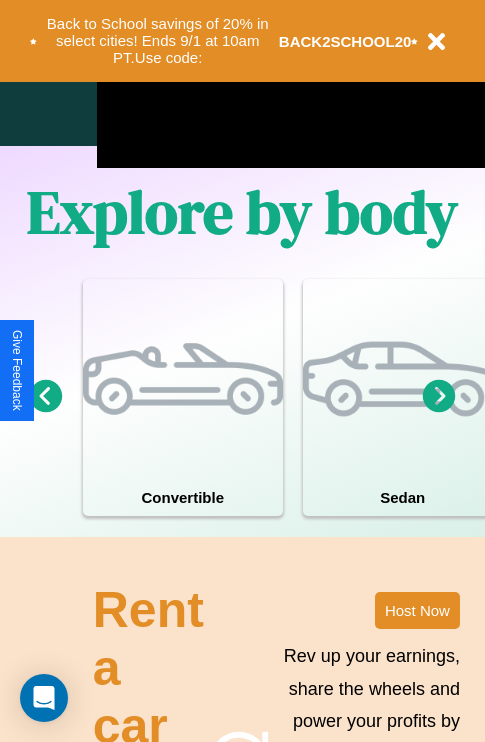 click 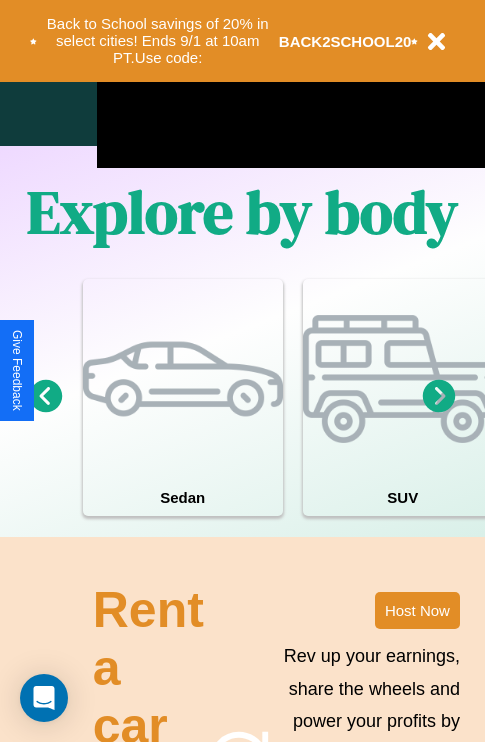 click 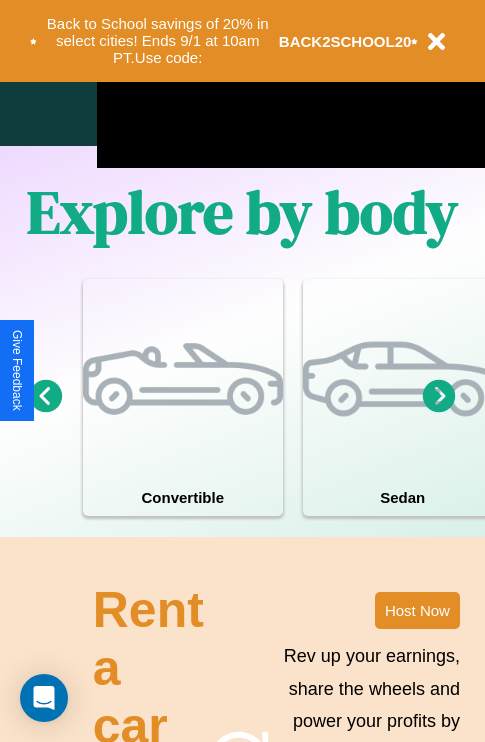 click 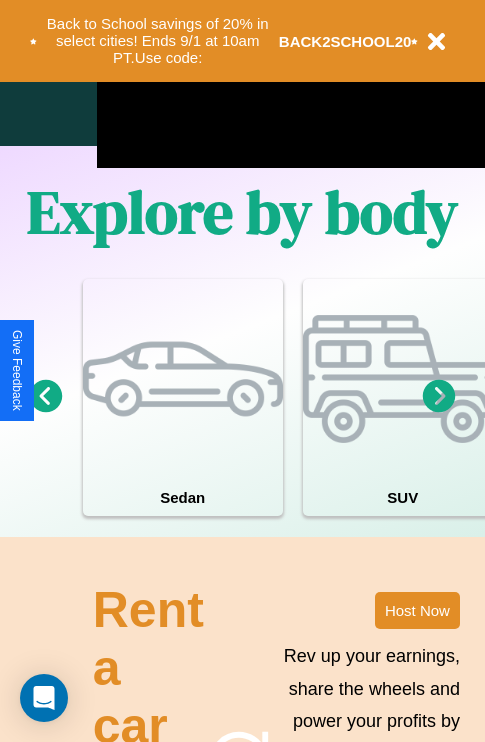 click 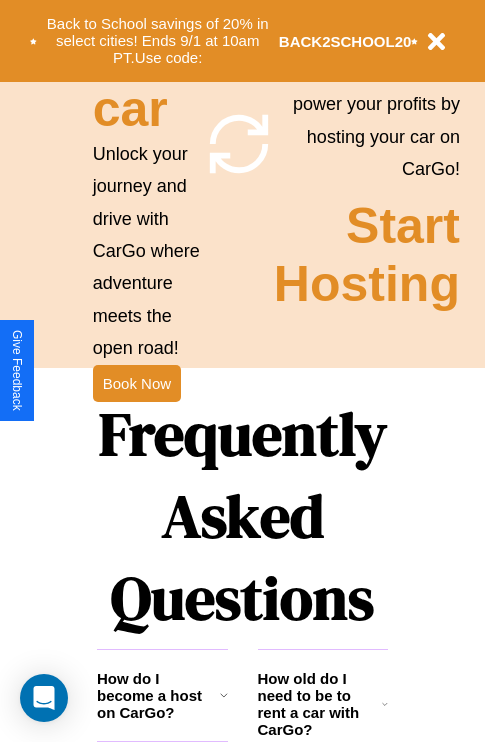 scroll, scrollTop: 1947, scrollLeft: 0, axis: vertical 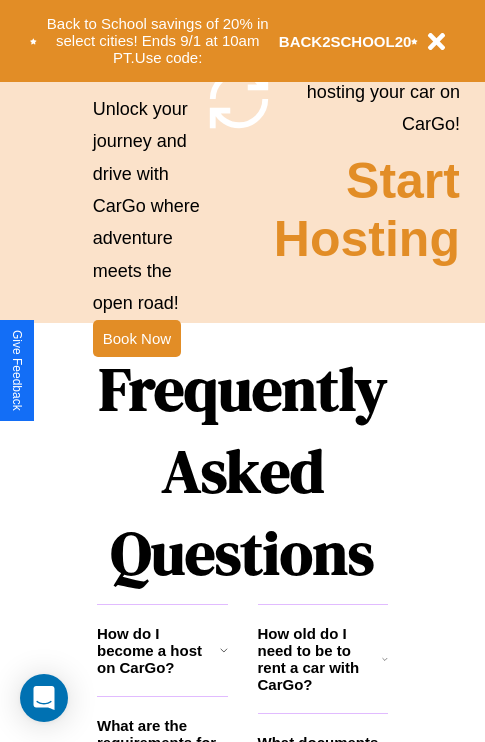 click on "Frequently Asked Questions" at bounding box center (242, 471) 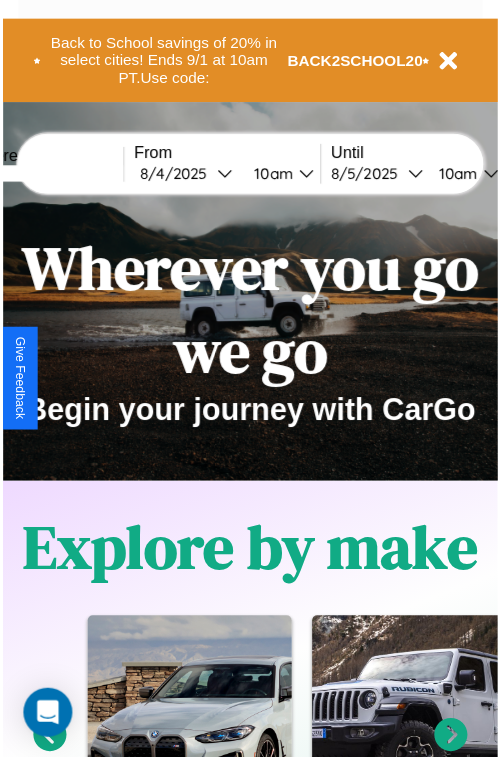 scroll, scrollTop: 0, scrollLeft: 0, axis: both 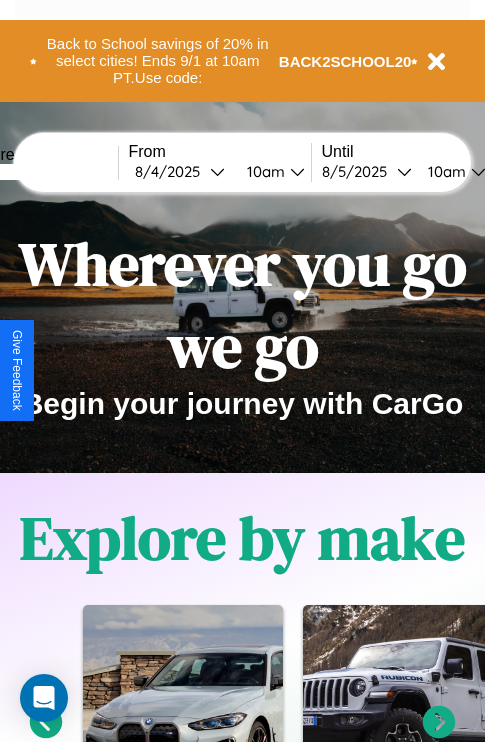 click at bounding box center (43, 172) 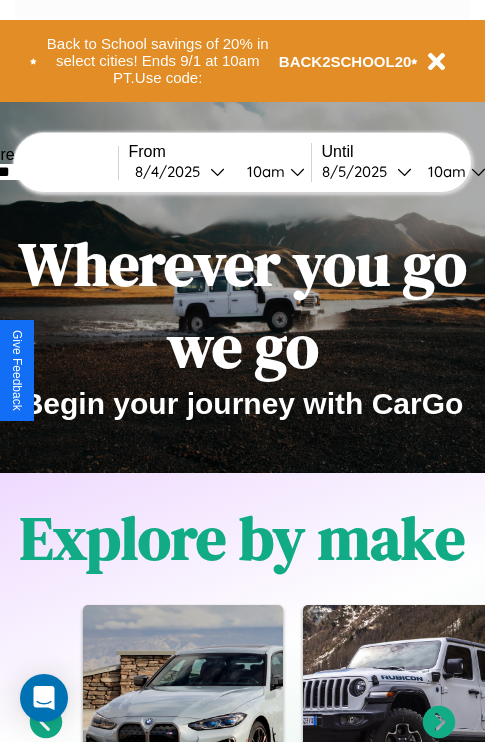 type on "*******" 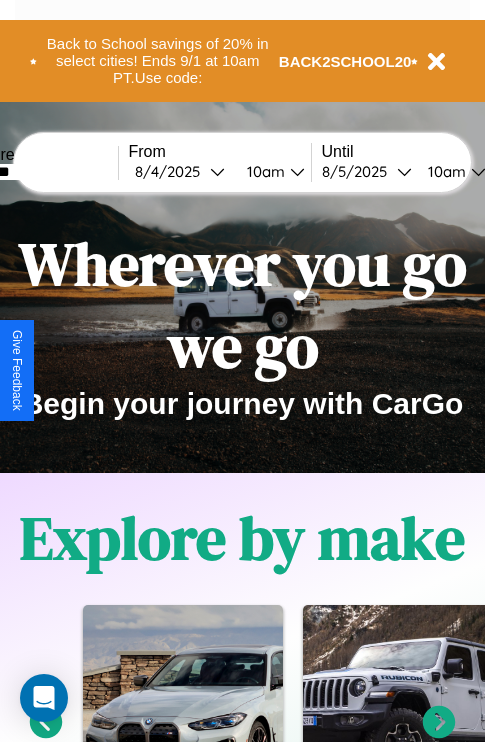 click on "[MONTH] / [DAY] / [YEAR]" at bounding box center (172, 171) 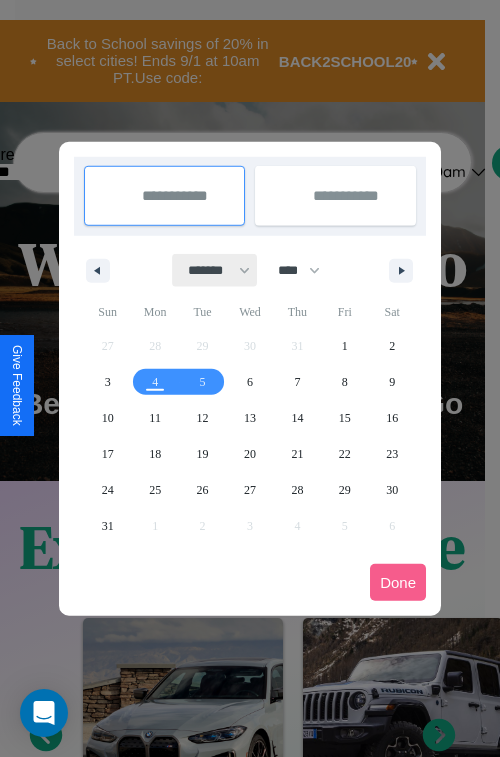 click on "******* ******** ***** ***** *** **** **** ****** ********* ******* ******** ********" at bounding box center [215, 270] 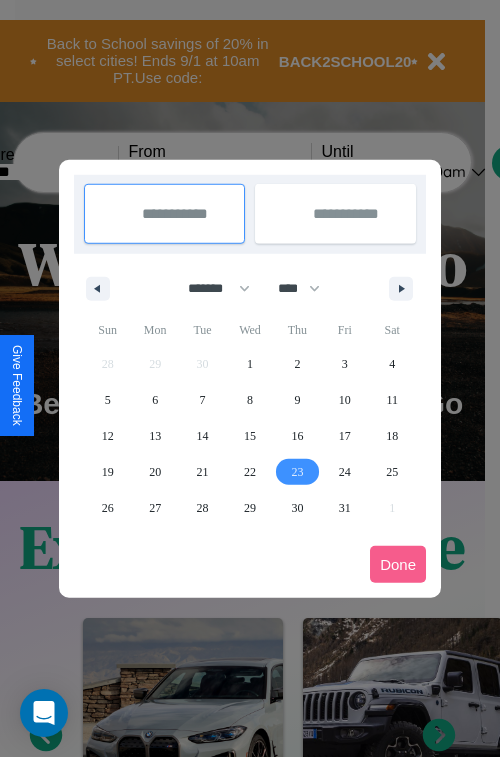 click on "23" at bounding box center (297, 472) 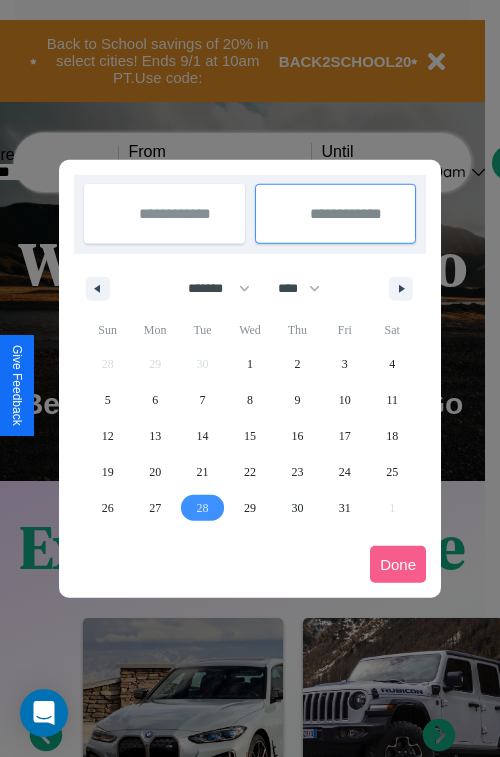 click on "28" at bounding box center (203, 508) 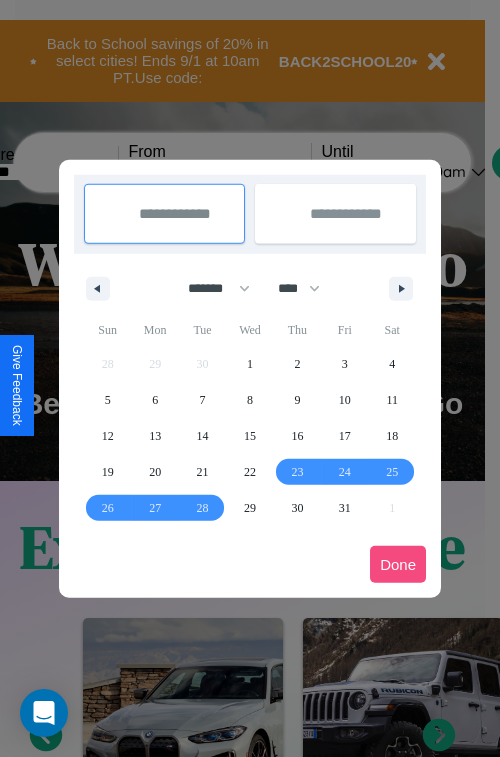 click on "Done" at bounding box center [398, 564] 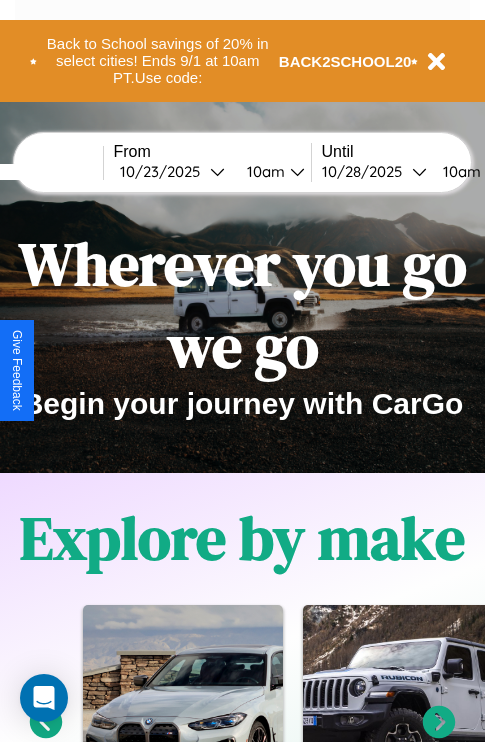 click on "10am" at bounding box center (263, 171) 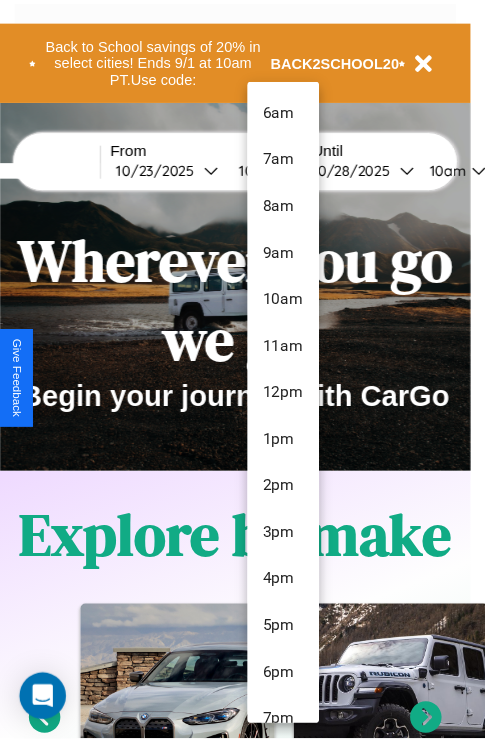 scroll, scrollTop: 115, scrollLeft: 0, axis: vertical 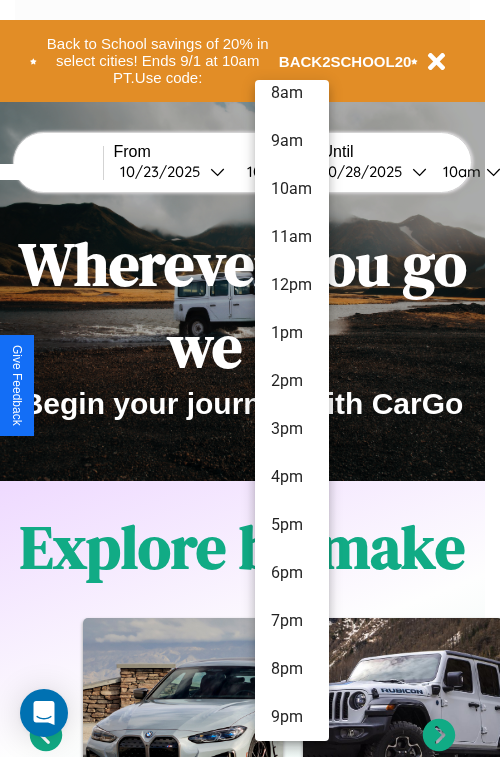 click on "9pm" at bounding box center [292, 717] 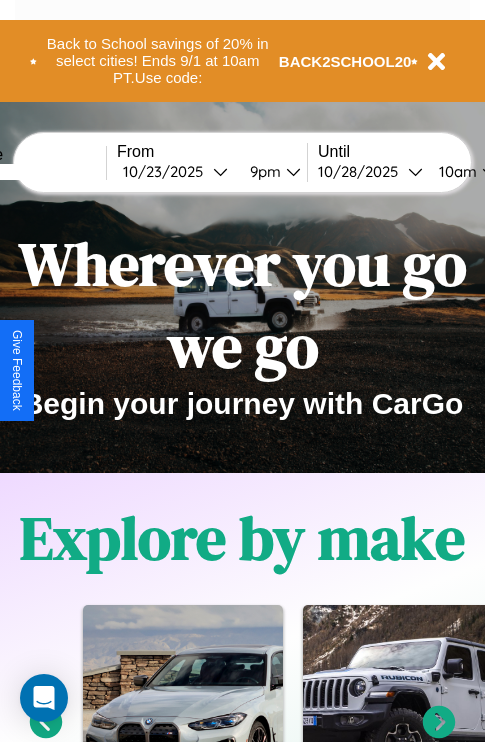 scroll, scrollTop: 0, scrollLeft: 80, axis: horizontal 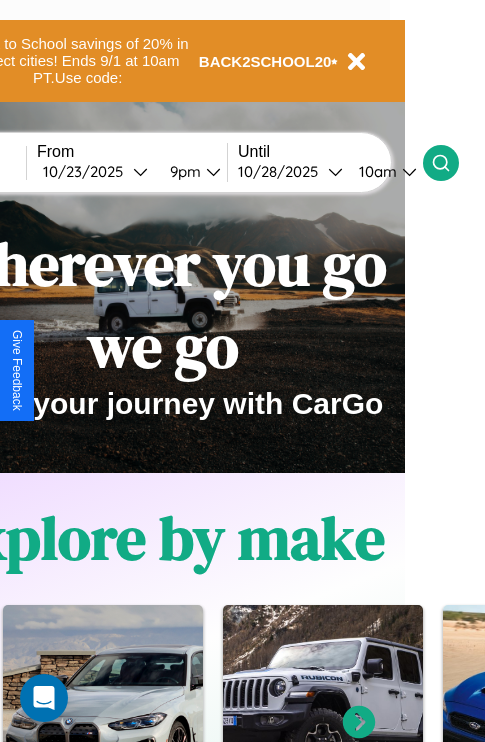 click 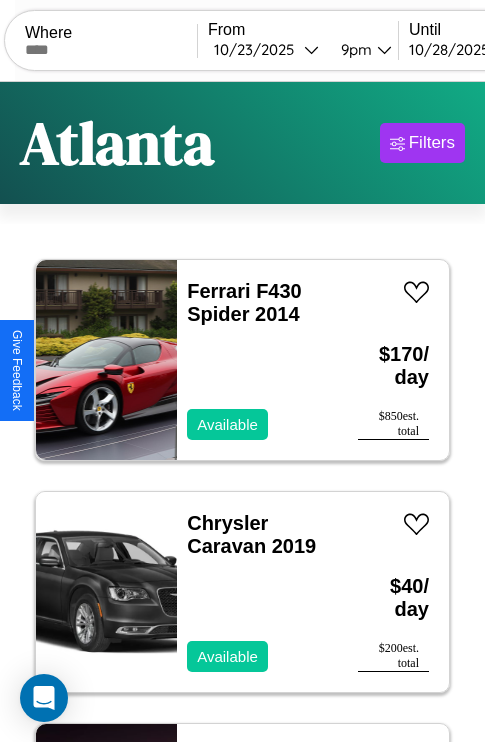 scroll, scrollTop: 79, scrollLeft: 0, axis: vertical 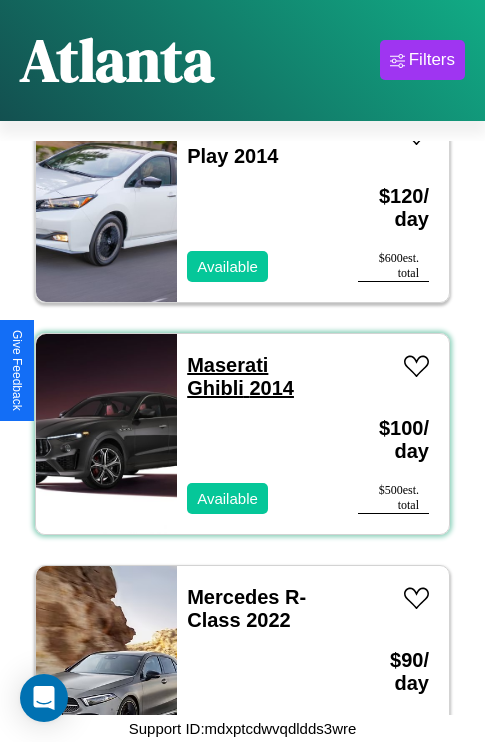 click on "Maserati   Ghibli   2014" at bounding box center [240, 376] 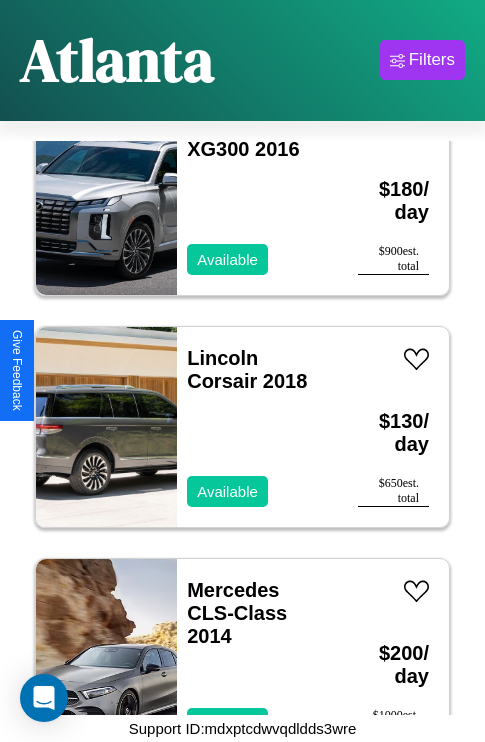 scroll, scrollTop: 1235, scrollLeft: 0, axis: vertical 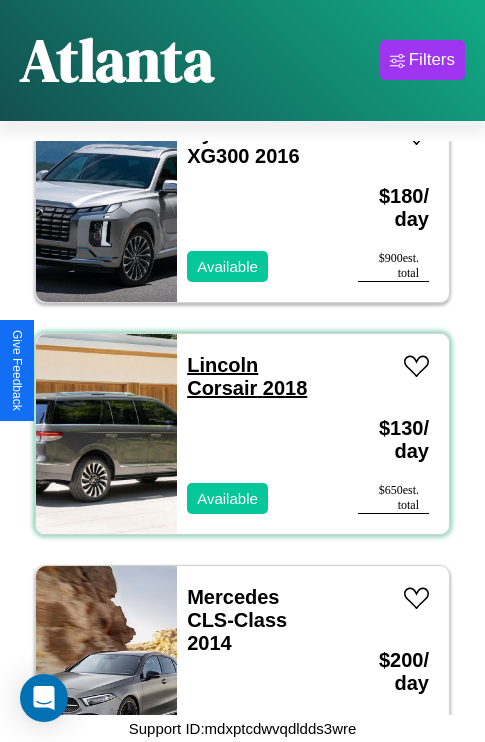 click on "Lincoln   Corsair   2018" at bounding box center (247, 376) 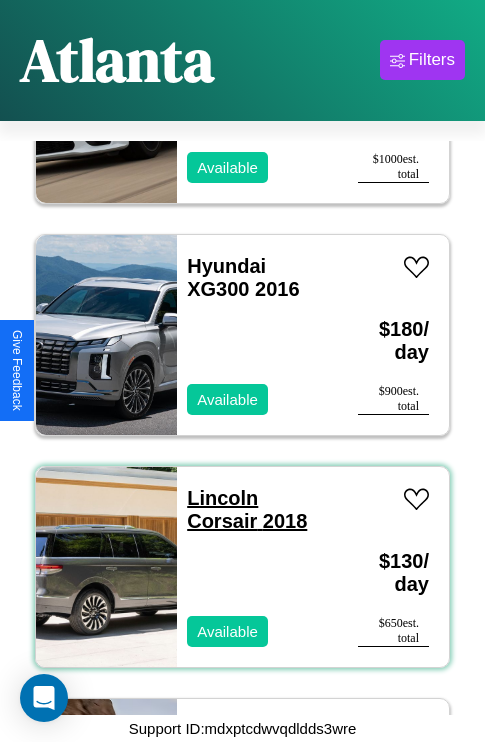 scroll, scrollTop: 539, scrollLeft: 0, axis: vertical 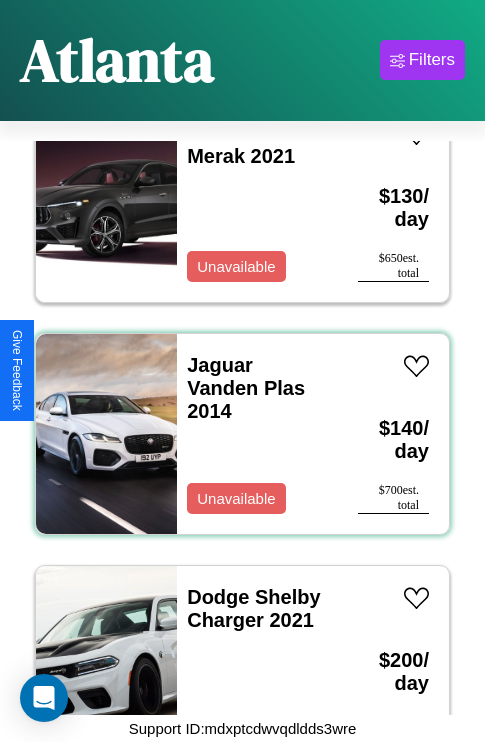 click on "Jaguar   Vanden Plas   2014 Unavailable" at bounding box center (257, 434) 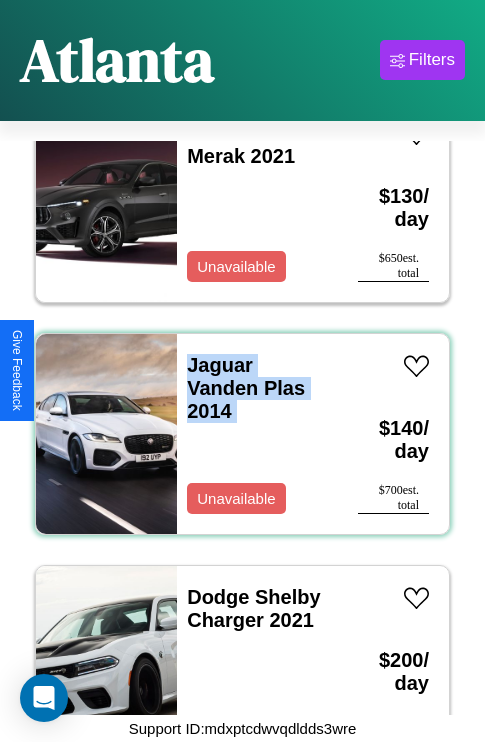 click on "Jaguar   Vanden Plas   2014 Unavailable" at bounding box center [257, 434] 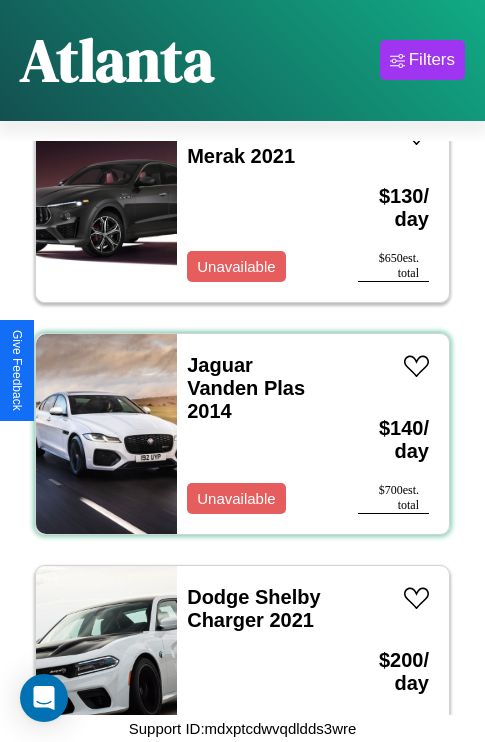 click on "Jaguar   Vanden Plas   2014 Unavailable" at bounding box center [257, 434] 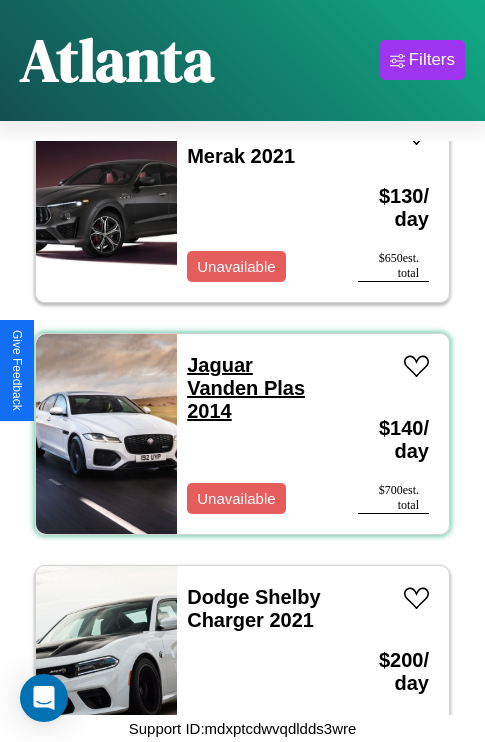 click on "Jaguar   Vanden Plas   2014" at bounding box center (246, 388) 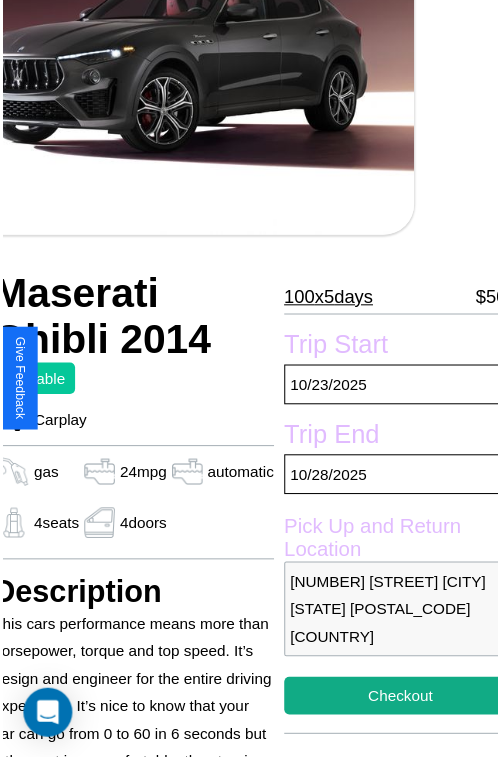 scroll, scrollTop: 218, scrollLeft: 84, axis: both 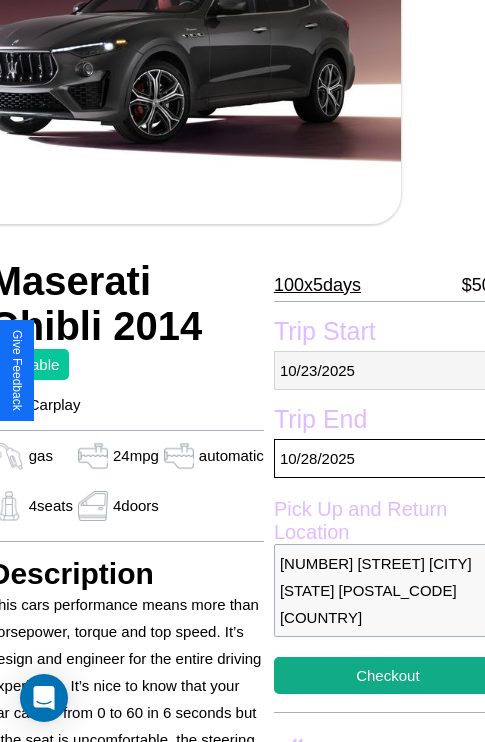 click on "[DATE]" at bounding box center [388, 370] 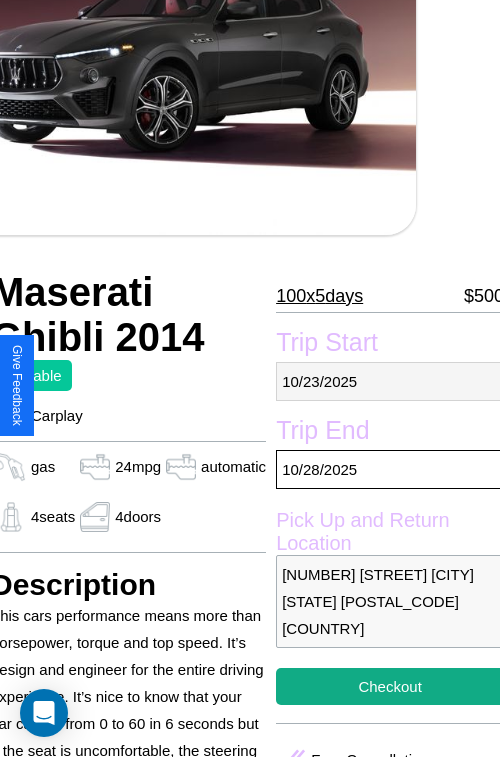 select on "*" 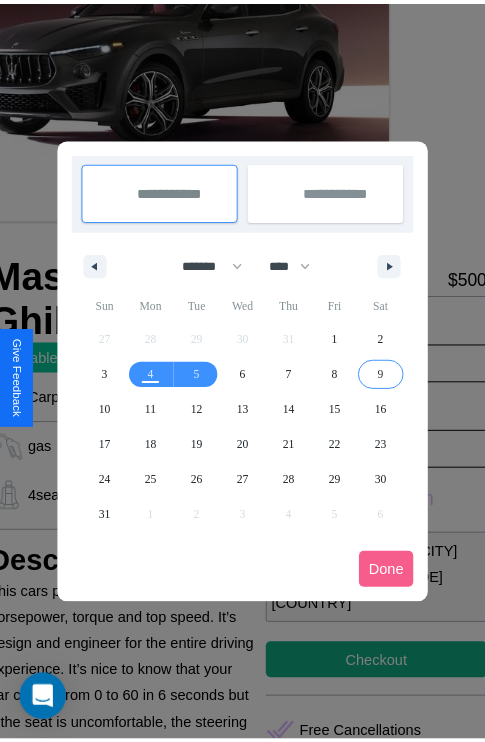 scroll, scrollTop: 0, scrollLeft: 84, axis: horizontal 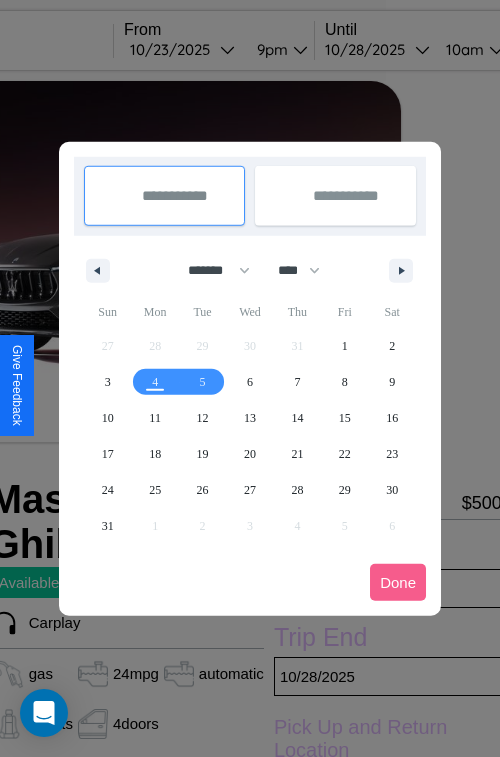 click at bounding box center [250, 378] 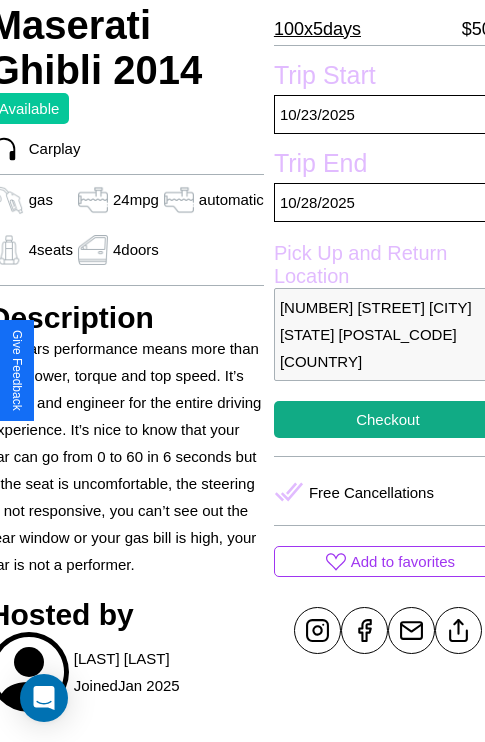 scroll, scrollTop: 496, scrollLeft: 84, axis: both 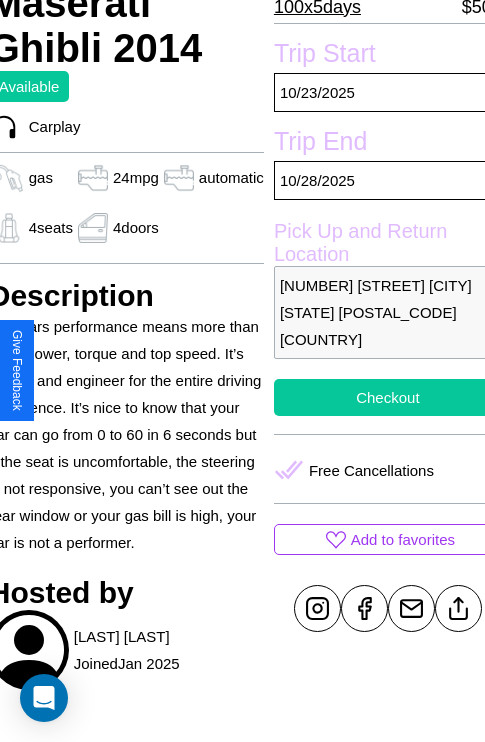 click on "Checkout" at bounding box center (388, 397) 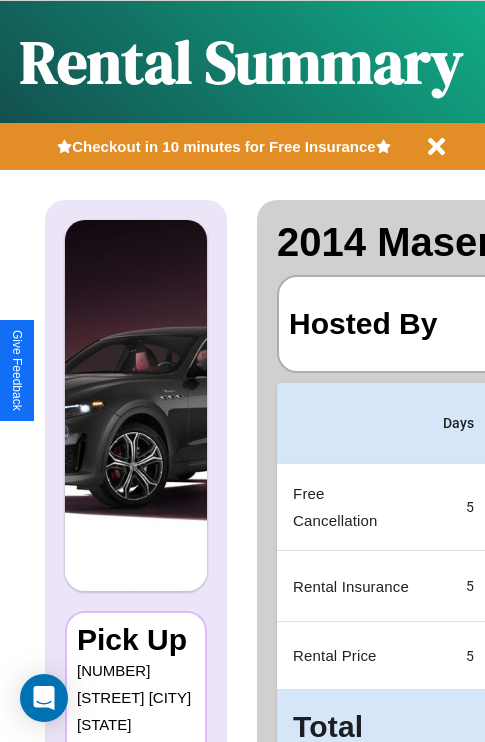 scroll, scrollTop: 0, scrollLeft: 383, axis: horizontal 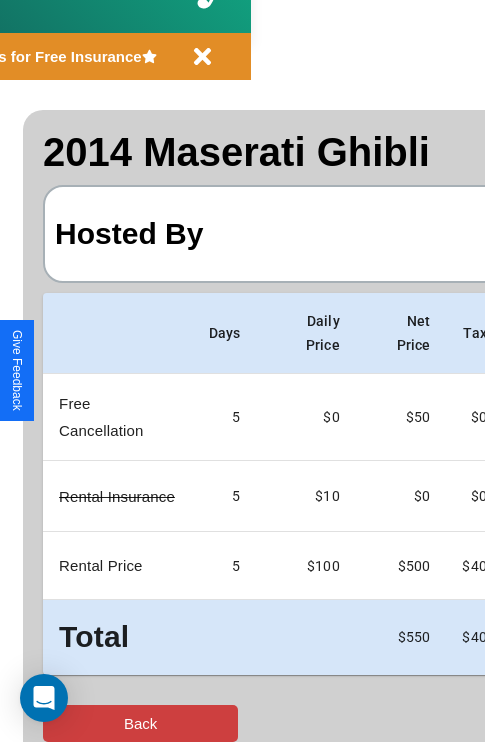 click on "Back" at bounding box center (140, 723) 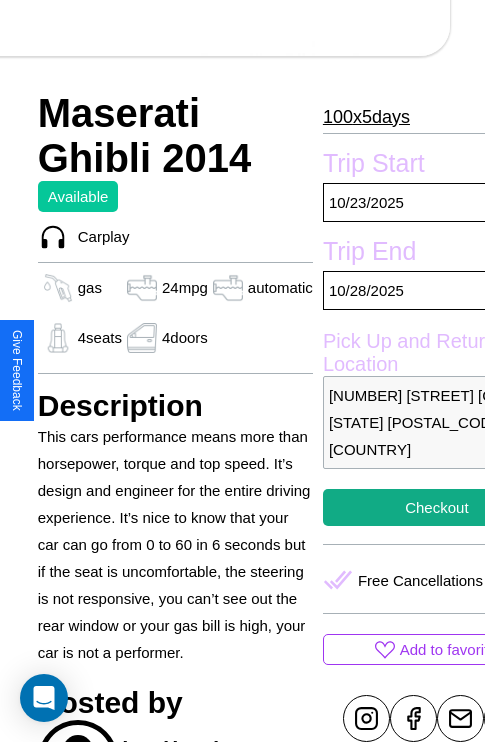 scroll, scrollTop: 707, scrollLeft: 64, axis: both 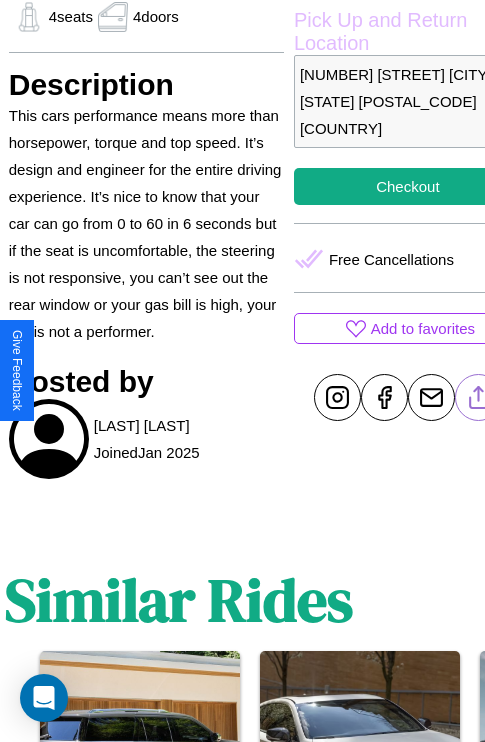 click 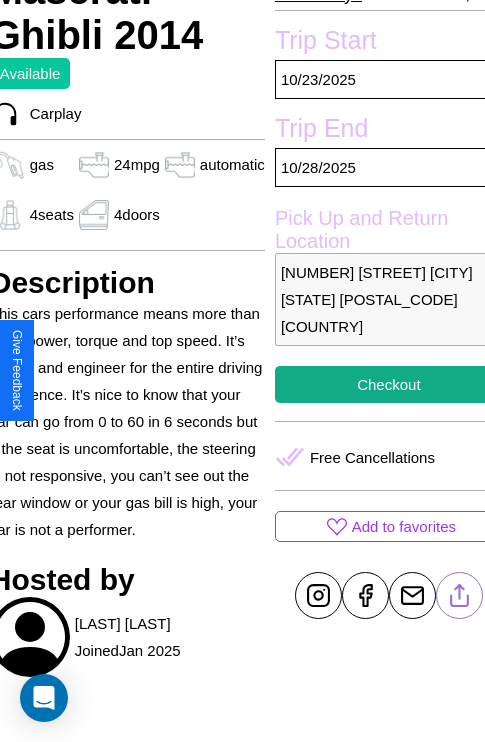 scroll, scrollTop: 496, scrollLeft: 84, axis: both 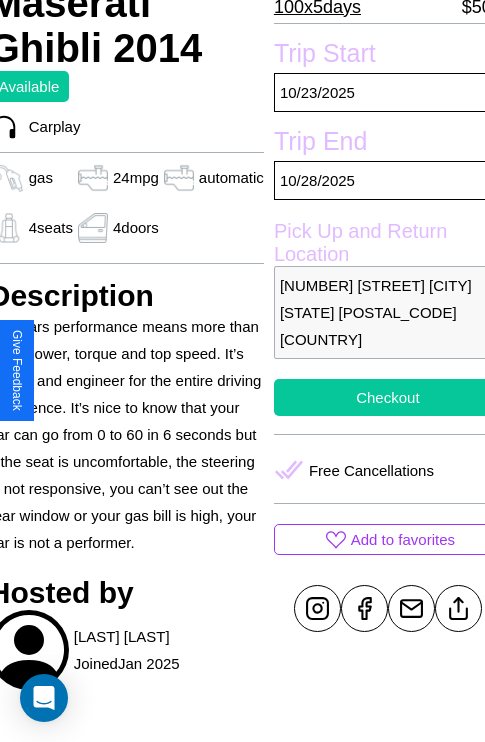 click on "Checkout" at bounding box center [388, 397] 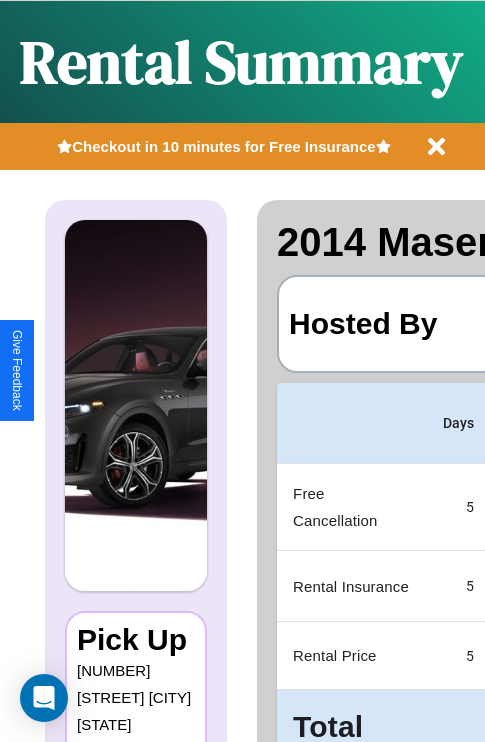 scroll, scrollTop: 0, scrollLeft: 383, axis: horizontal 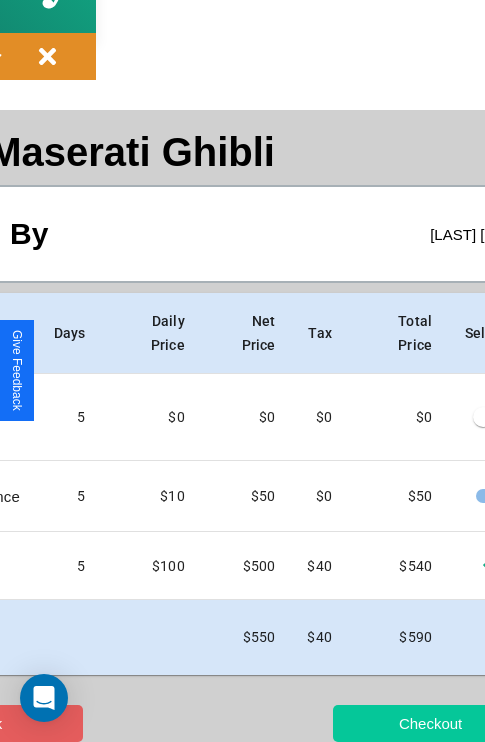 click on "Checkout" at bounding box center (430, 723) 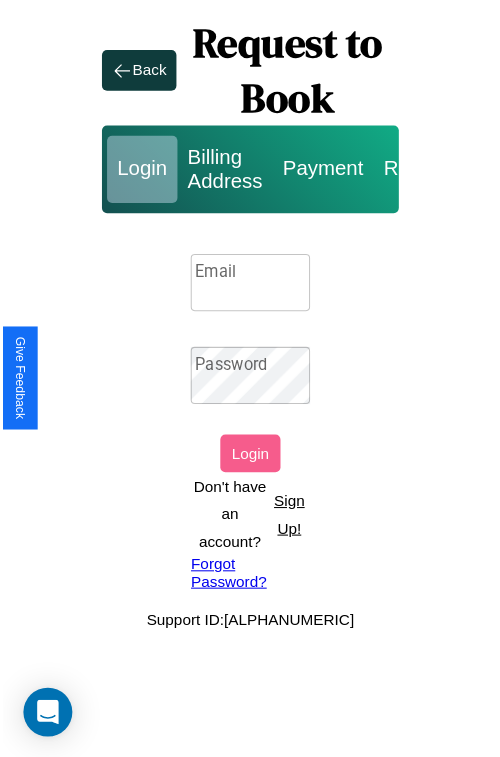 scroll, scrollTop: 0, scrollLeft: 0, axis: both 